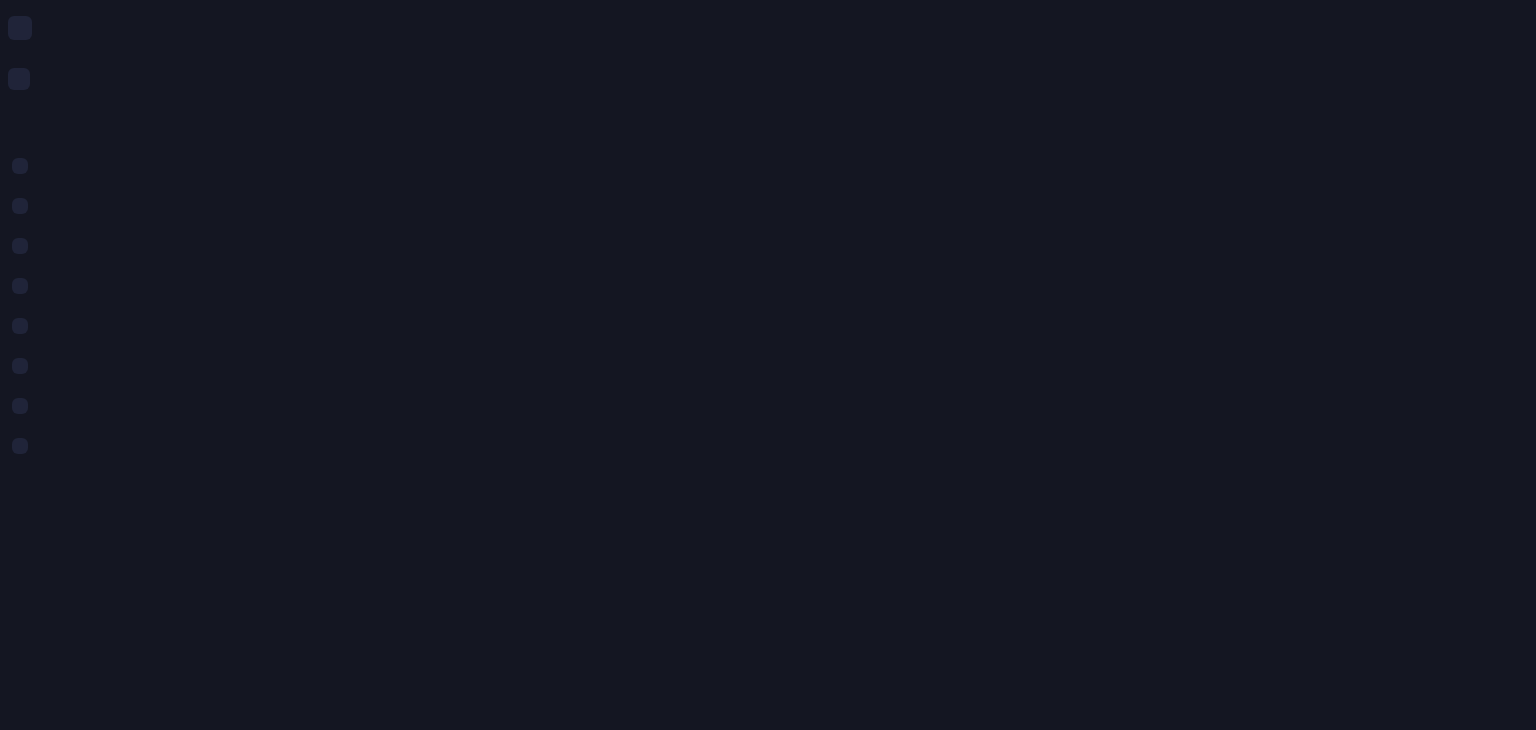 scroll, scrollTop: 0, scrollLeft: 0, axis: both 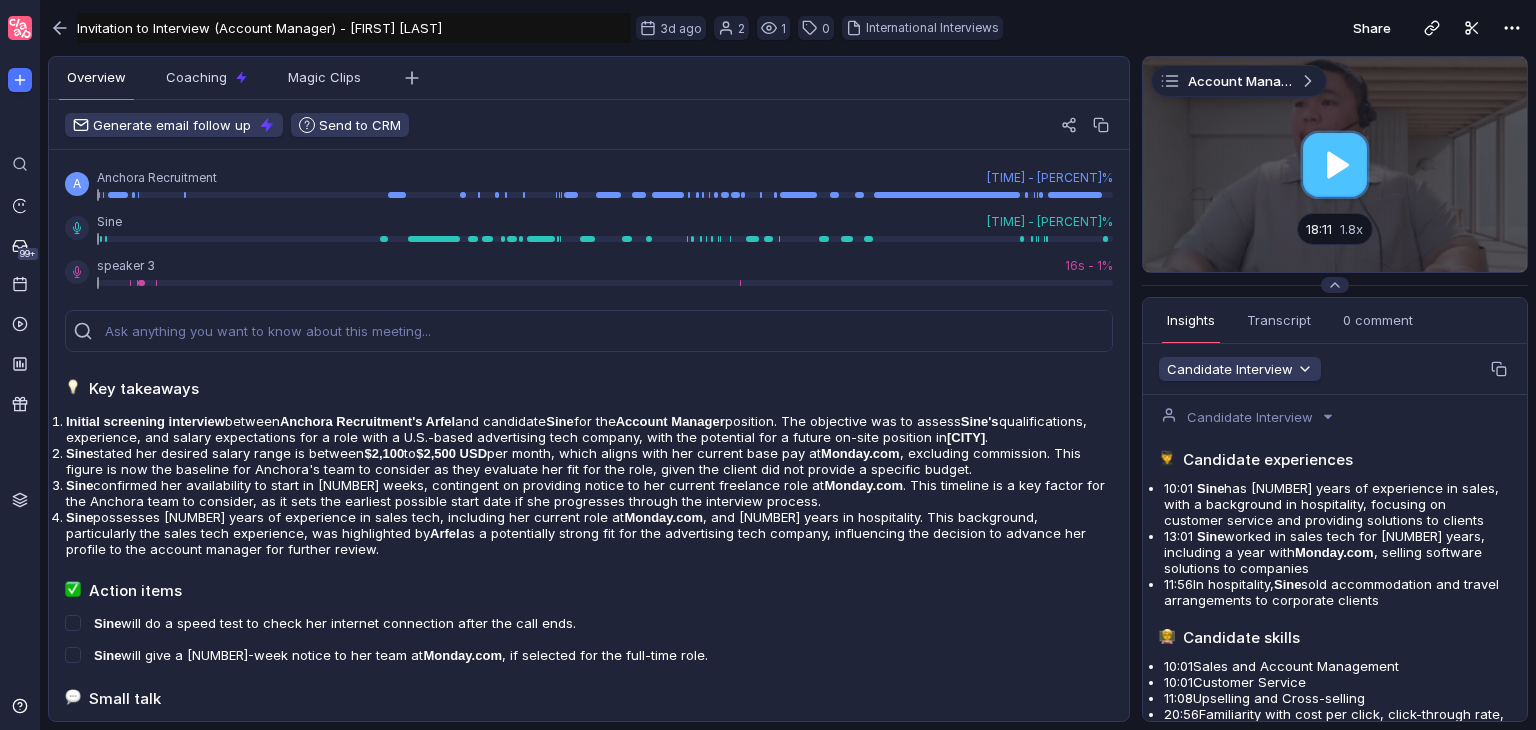 click at bounding box center [18, 32] 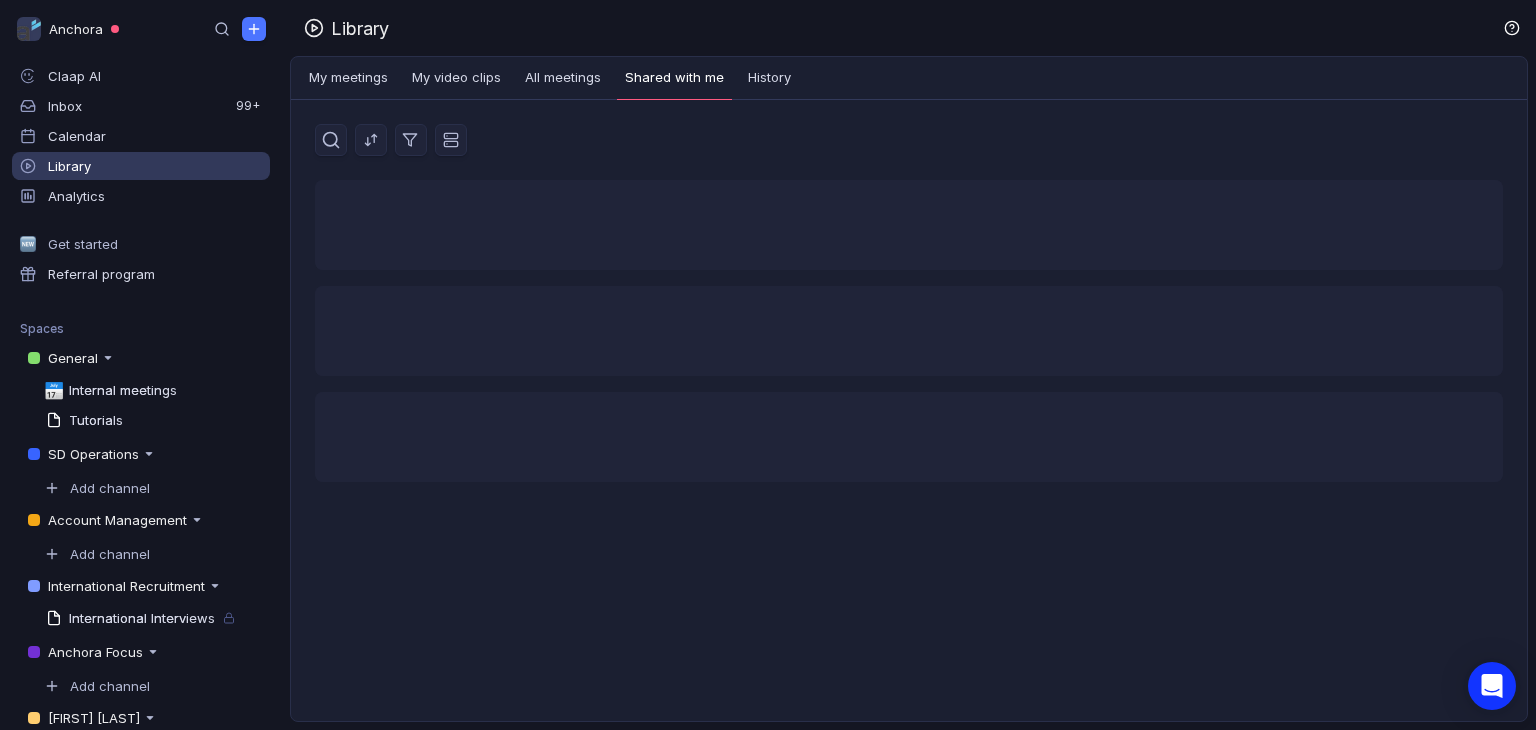 click on "Calendar" at bounding box center (77, 136) 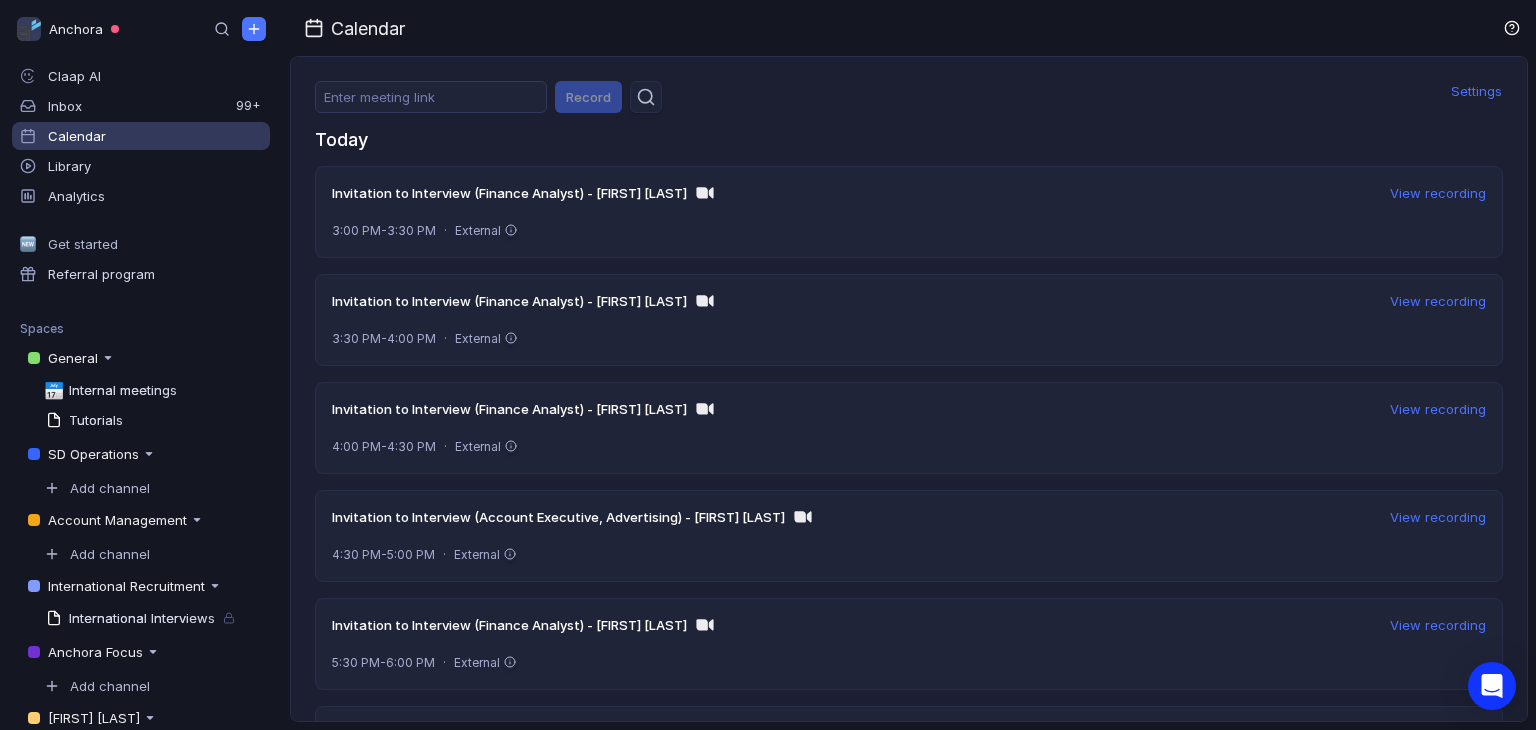 scroll, scrollTop: 200, scrollLeft: 0, axis: vertical 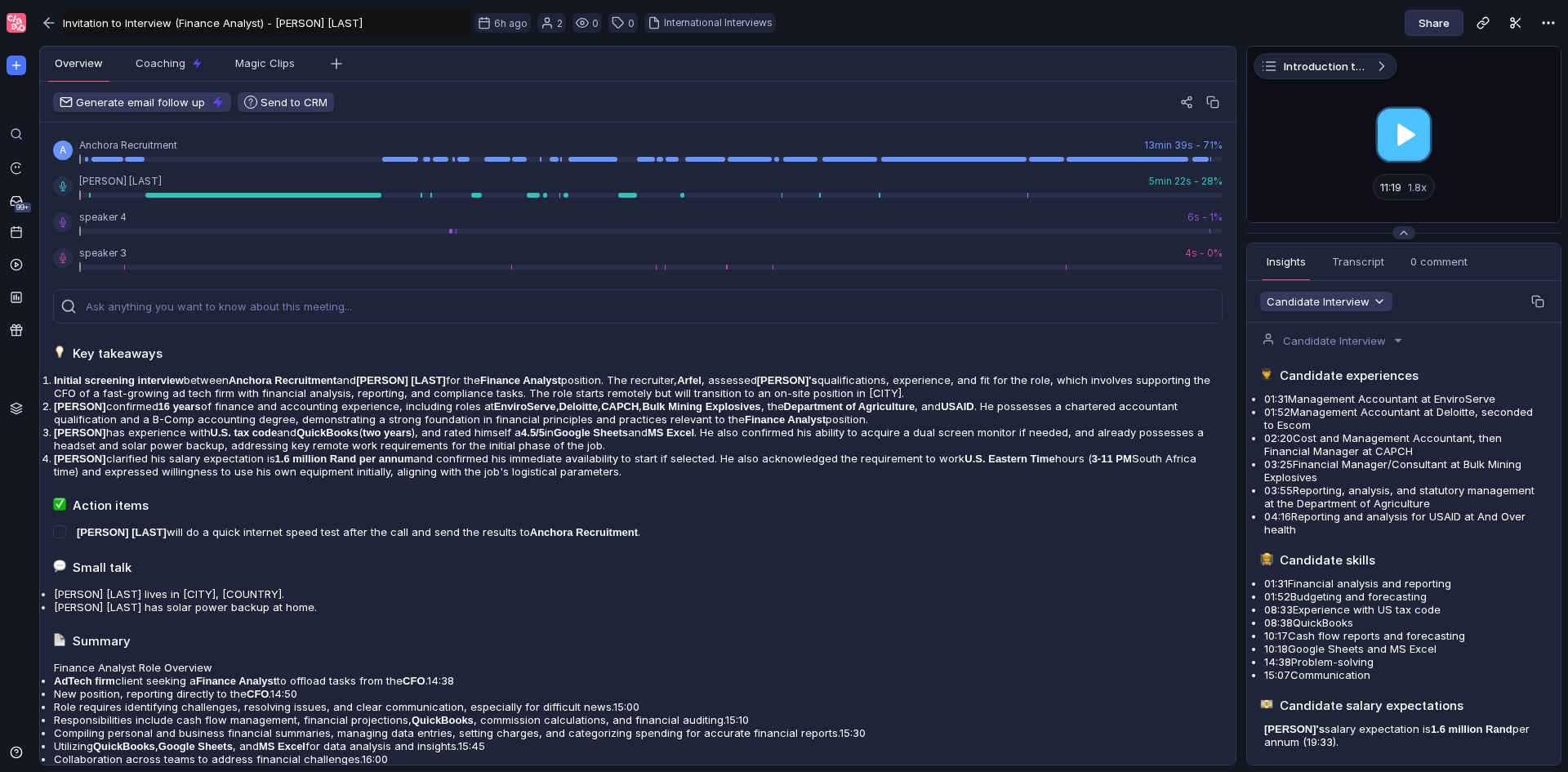 click on "Share" at bounding box center [1434, 23] 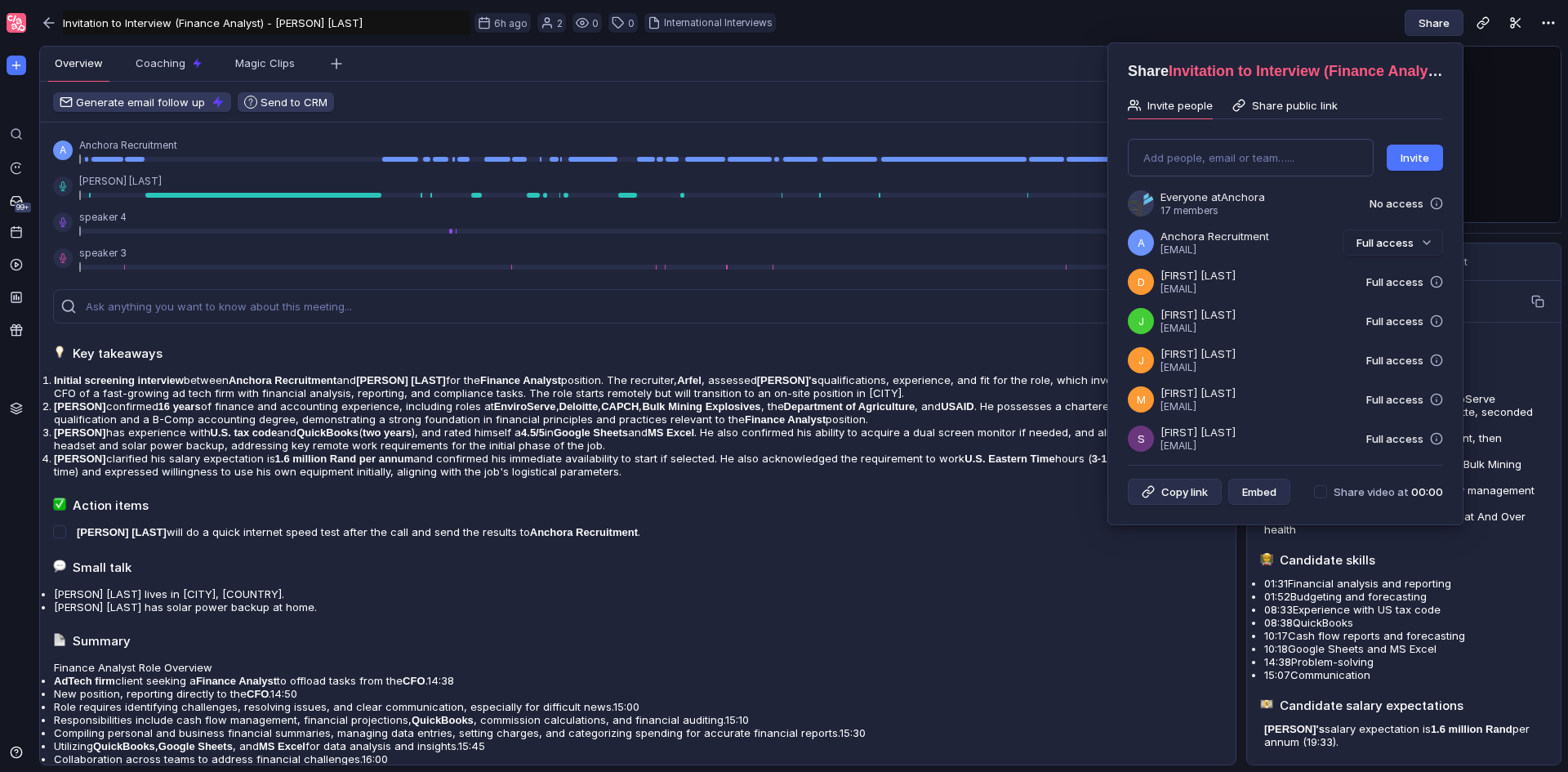 click on "Share public link" at bounding box center (1294, 105) 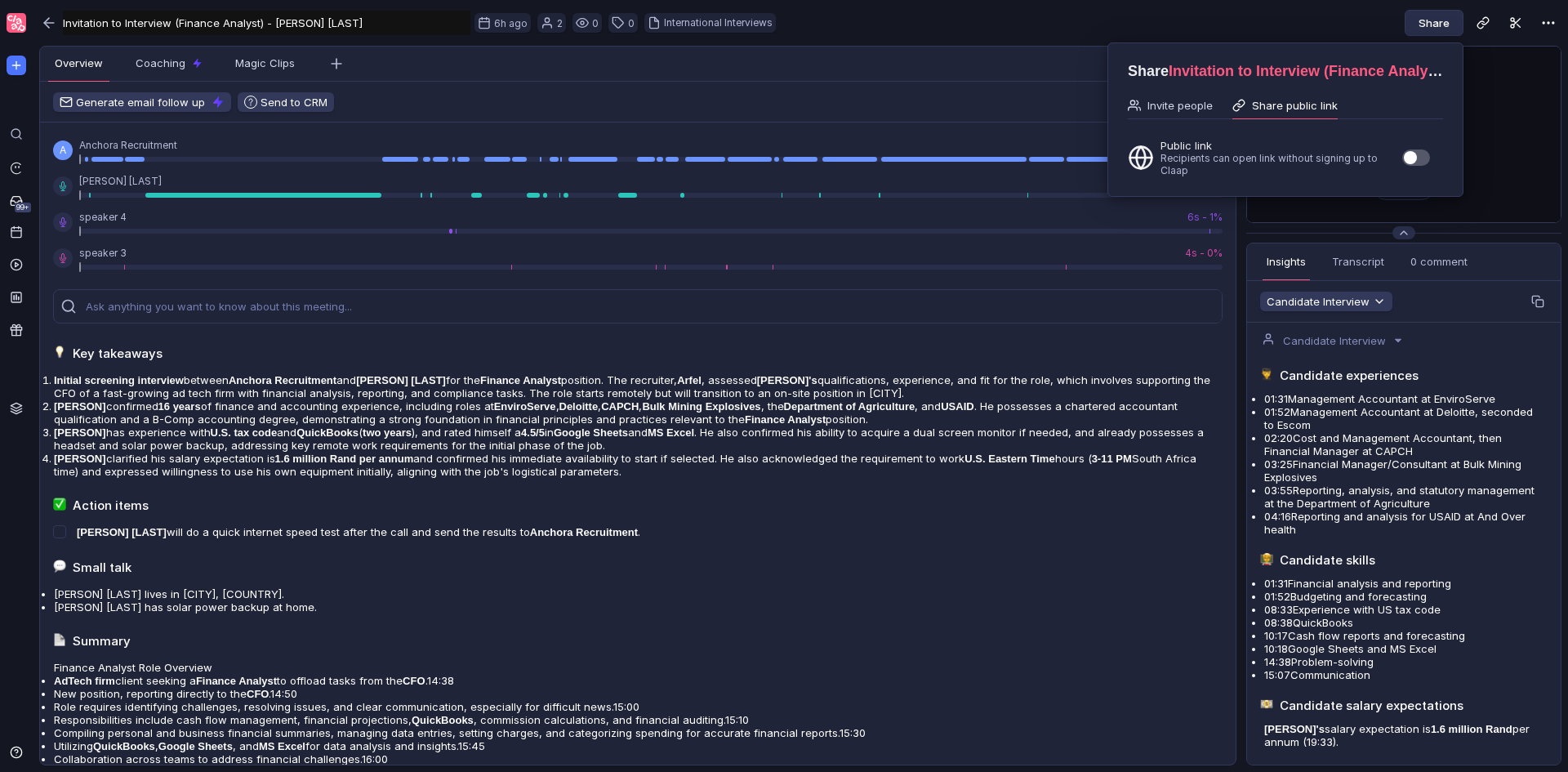 click at bounding box center (1410, 158) 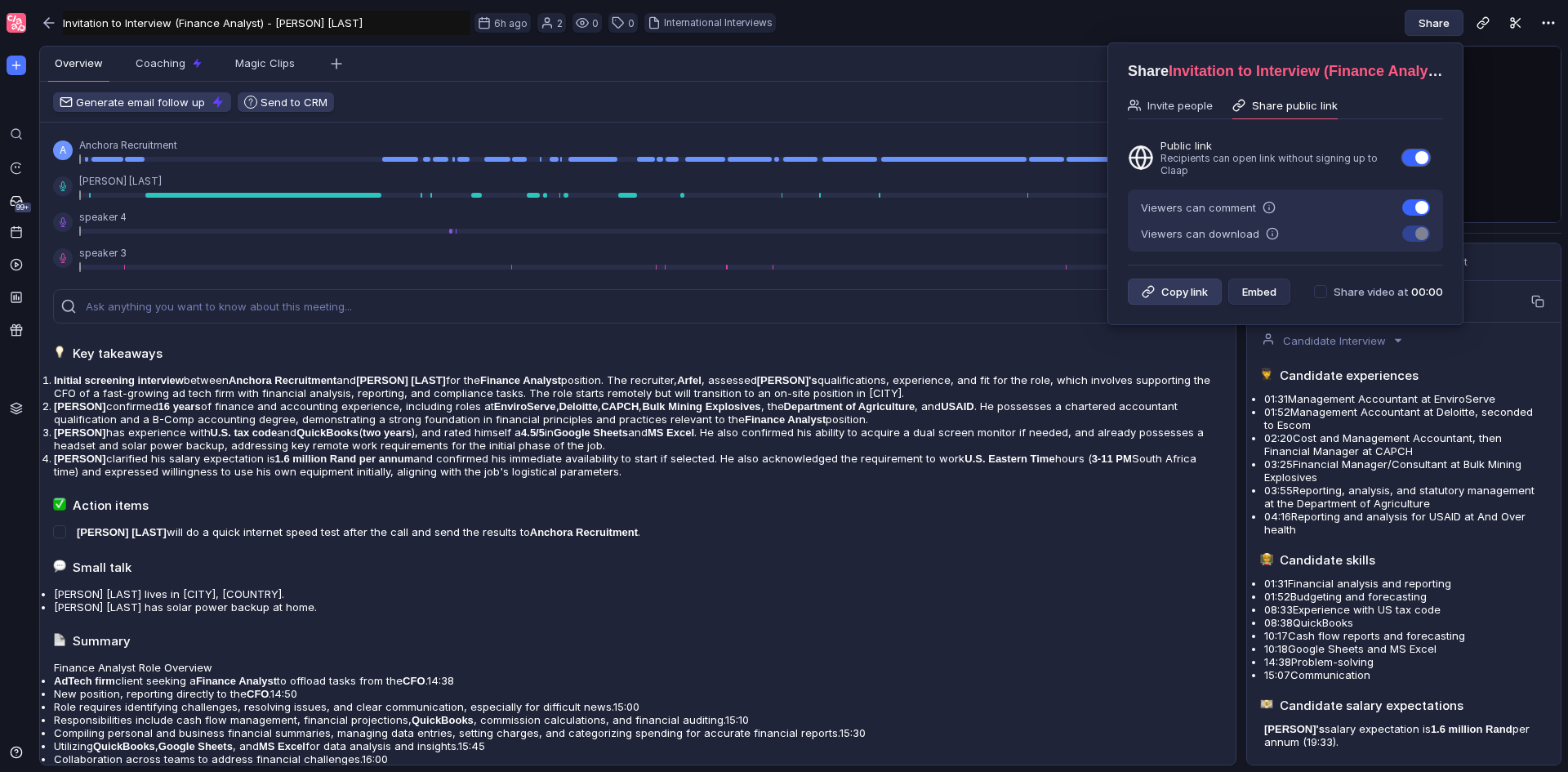 click on "Copy link" at bounding box center [1174, 292] 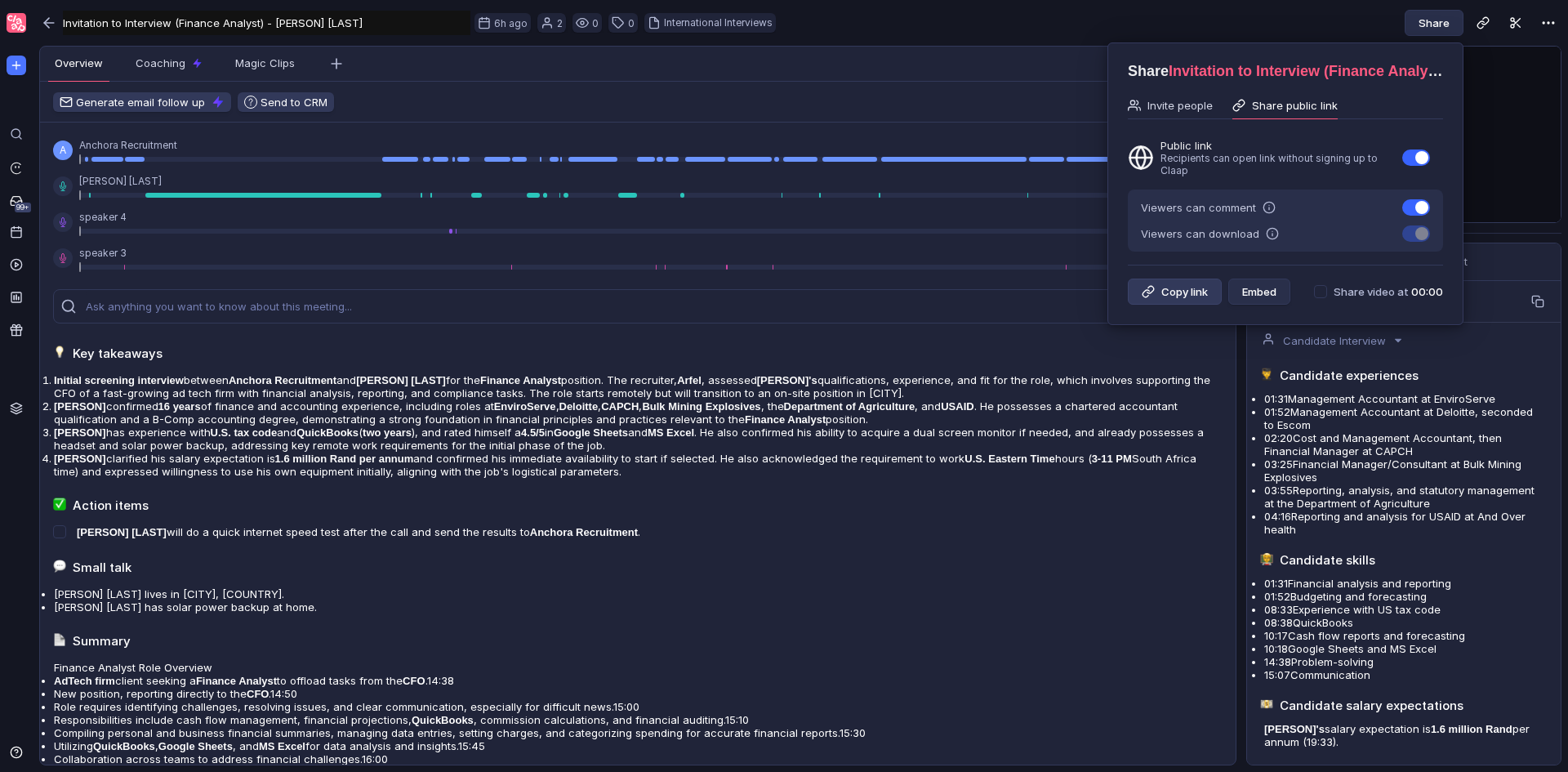click on "Copy link" at bounding box center (1174, 292) 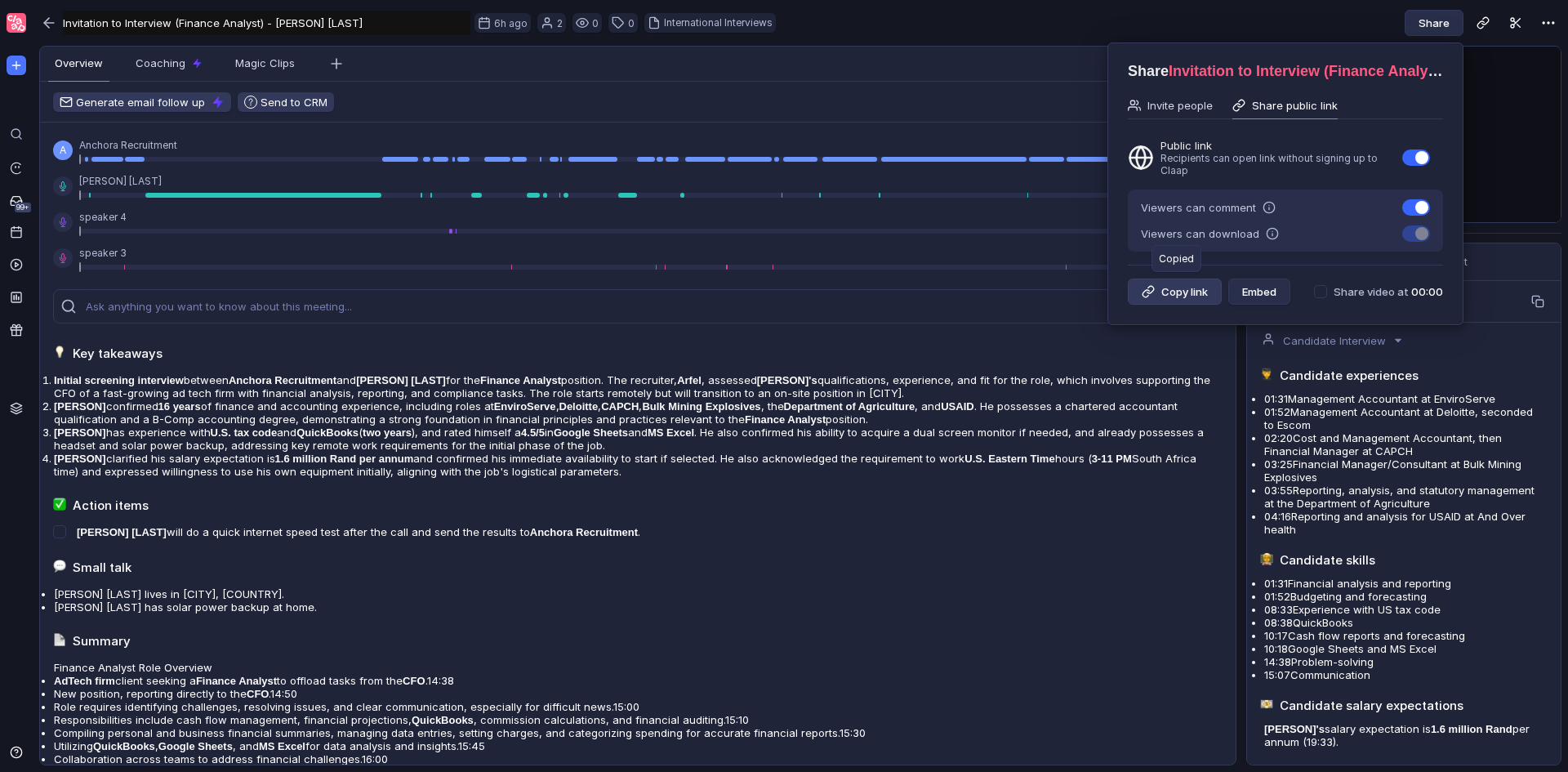 click on "Copy link" at bounding box center [1174, 292] 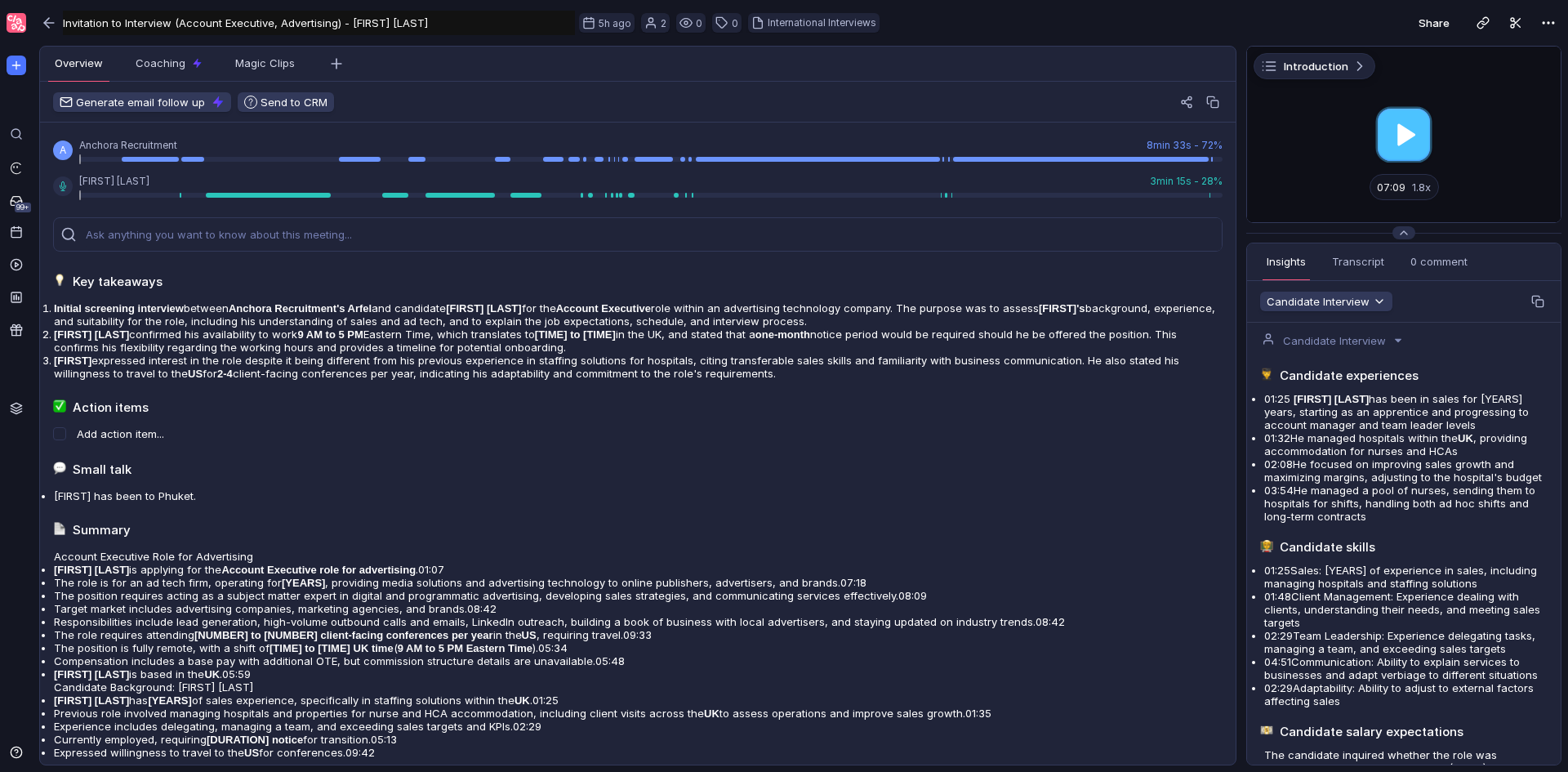 scroll, scrollTop: 0, scrollLeft: 0, axis: both 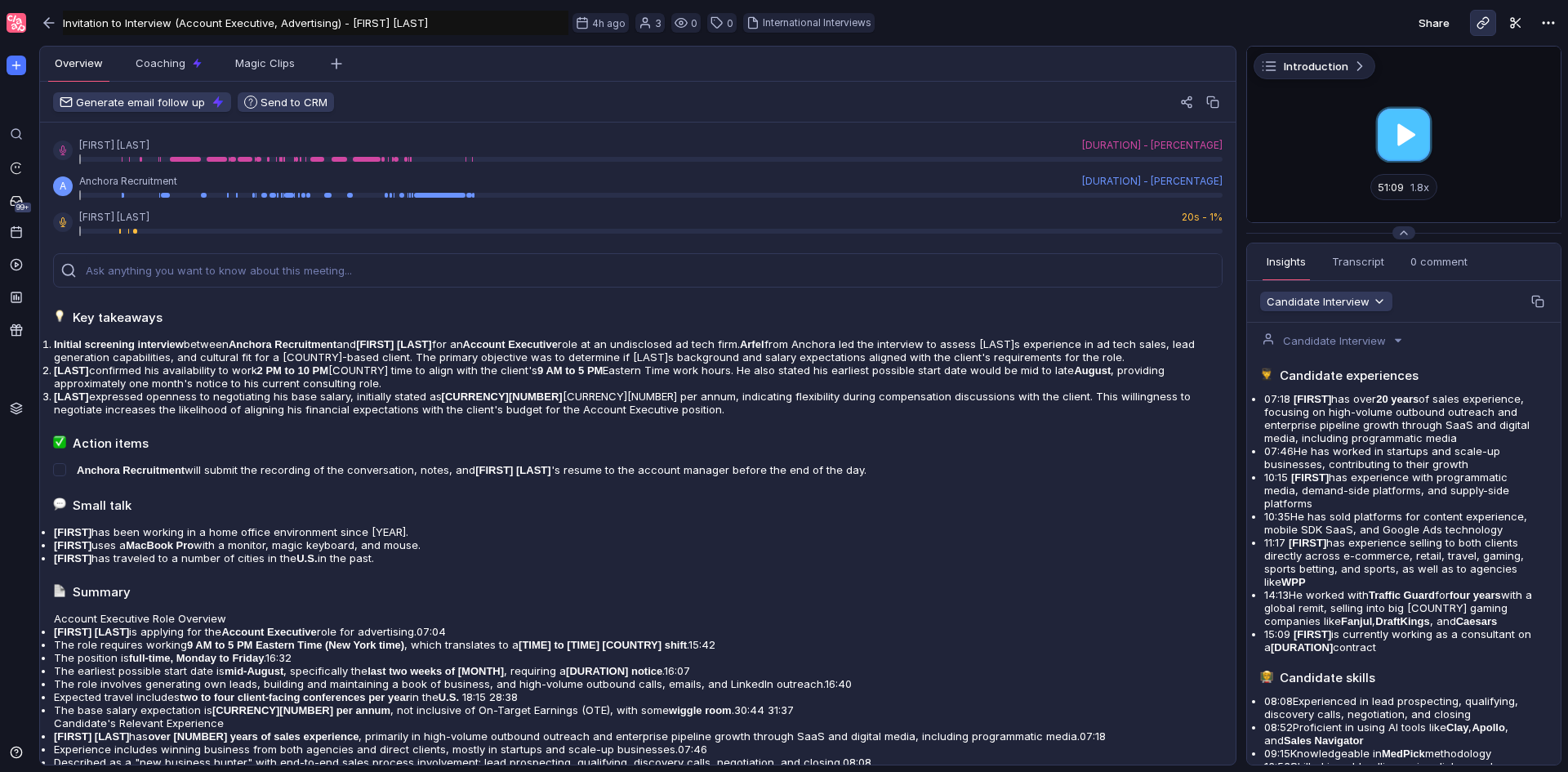 click at bounding box center (1483, 23) 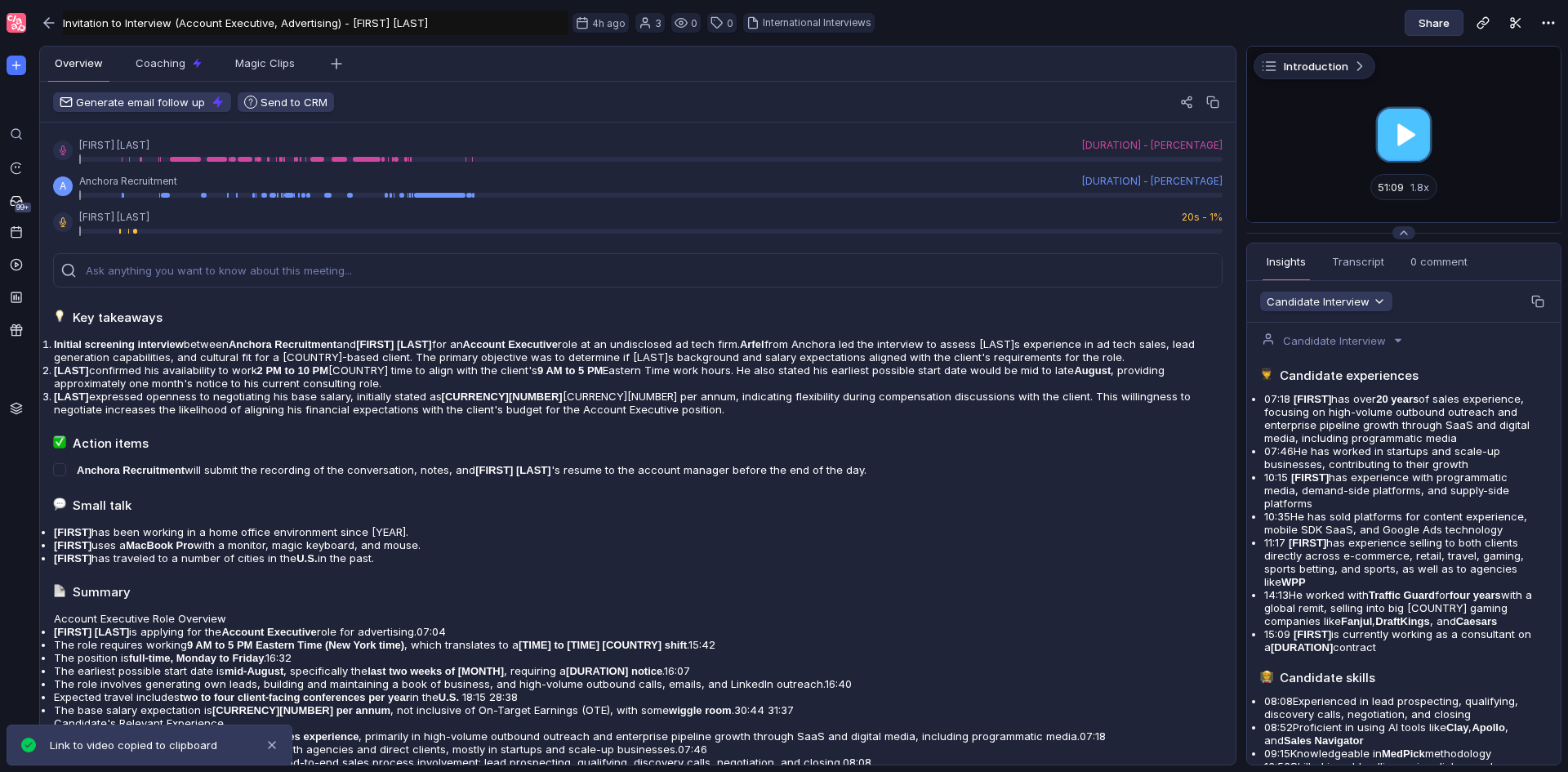 click on "Share" at bounding box center (1434, 23) 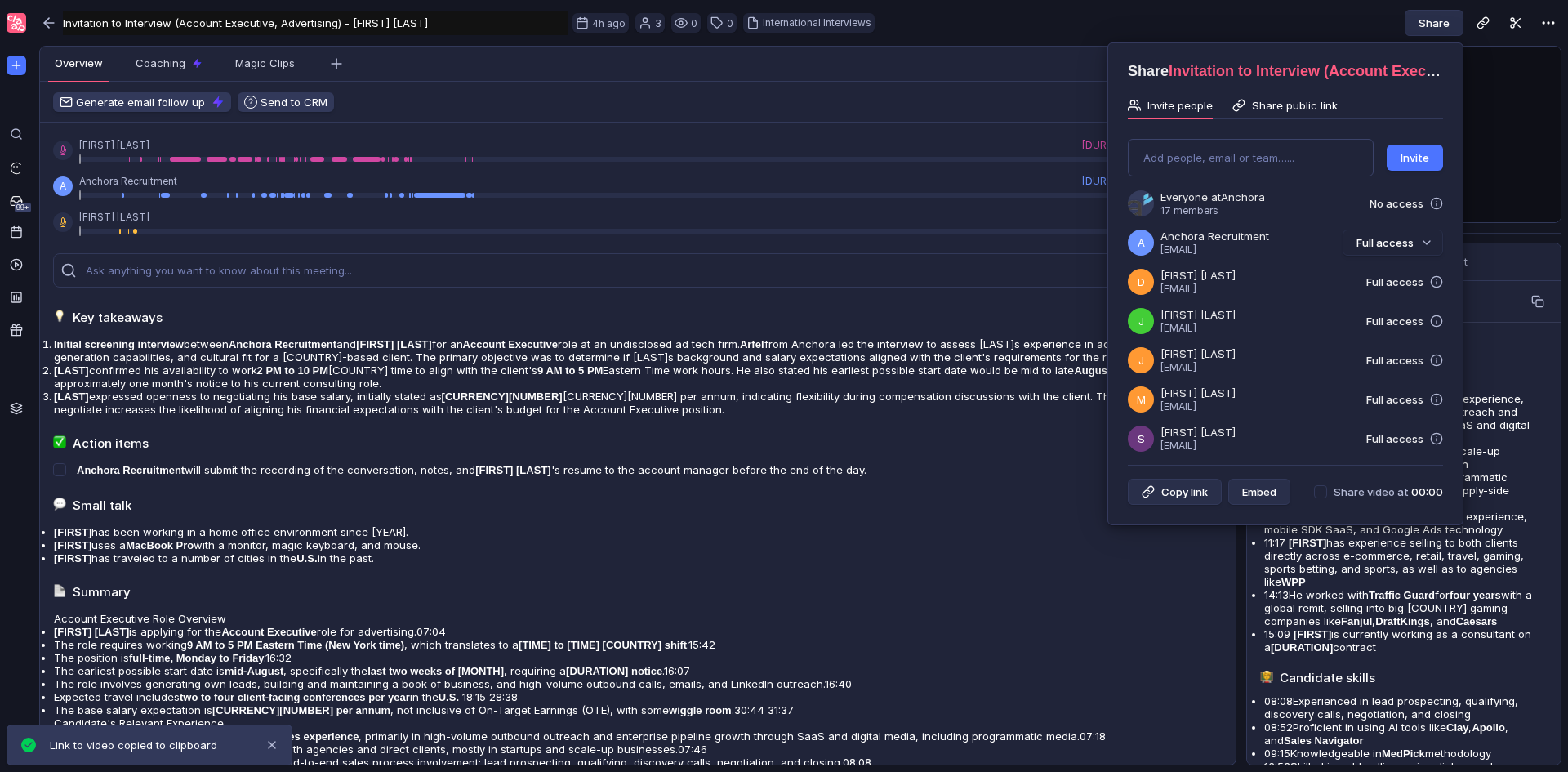 click on "Share public link" at bounding box center (1294, 105) 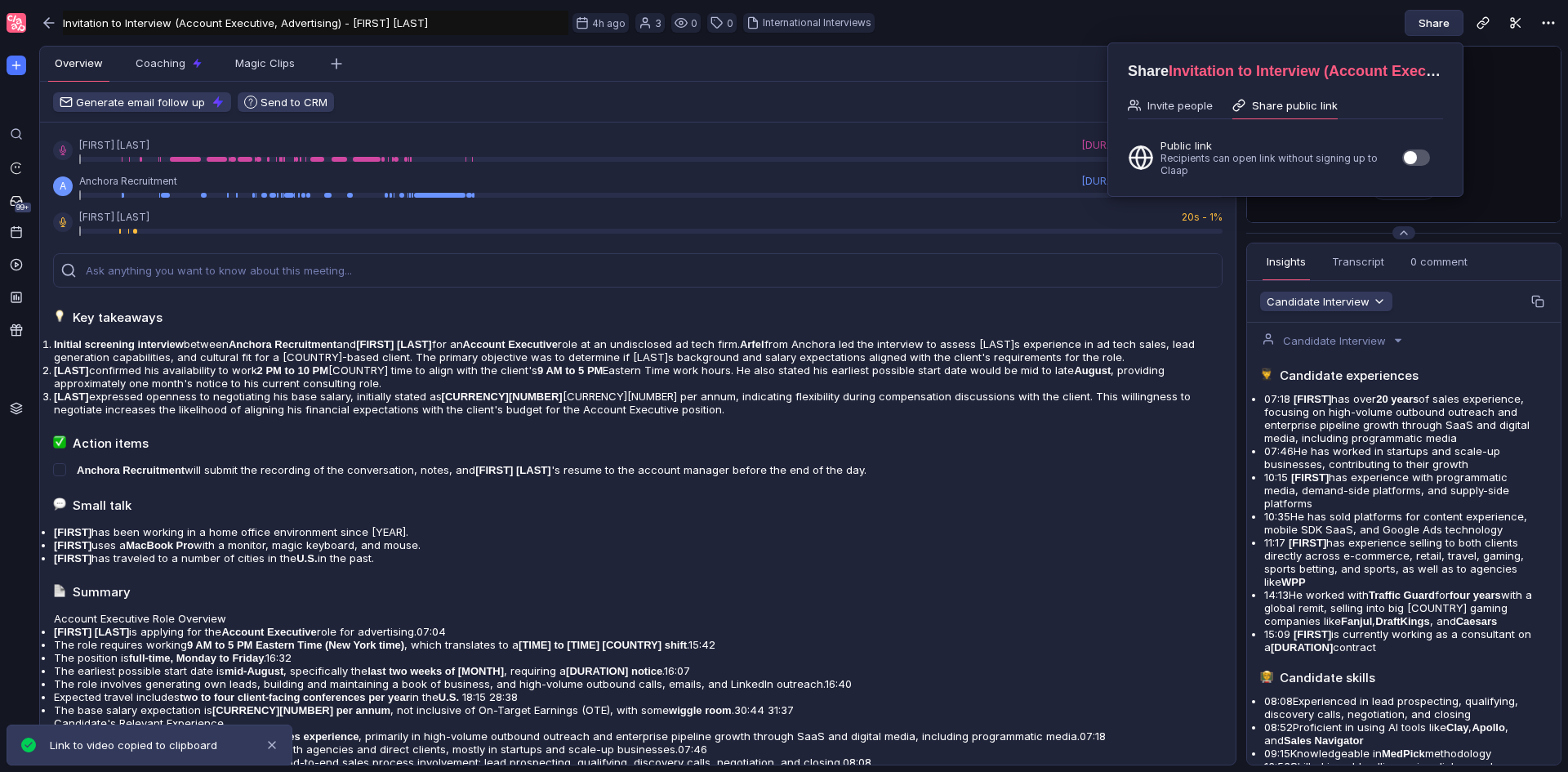 click on "Public link Recipients can open link without signing up to Claap" at bounding box center [1285, 158] 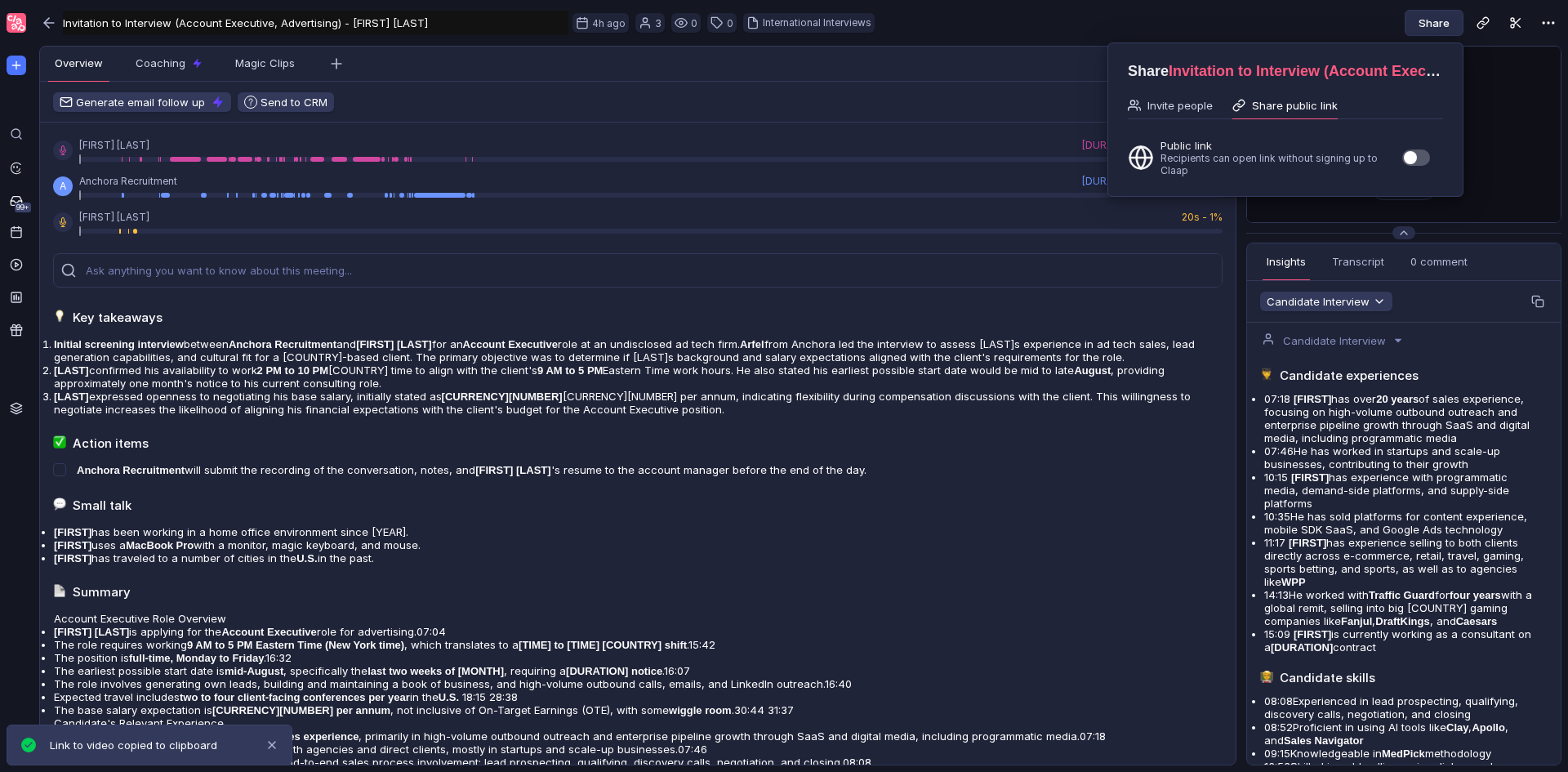 click at bounding box center (1410, 158) 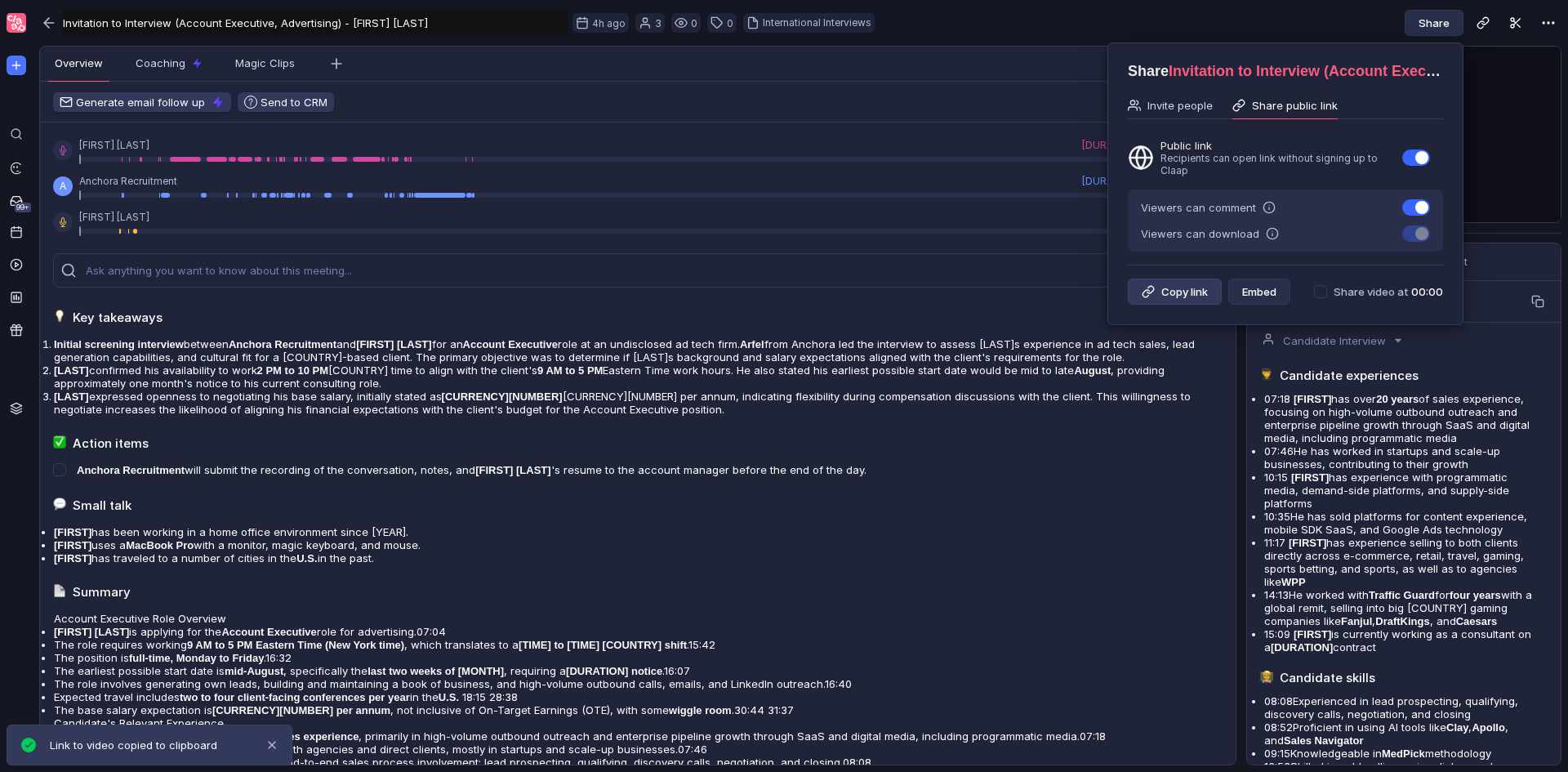 click on "Copy link" at bounding box center (1174, 292) 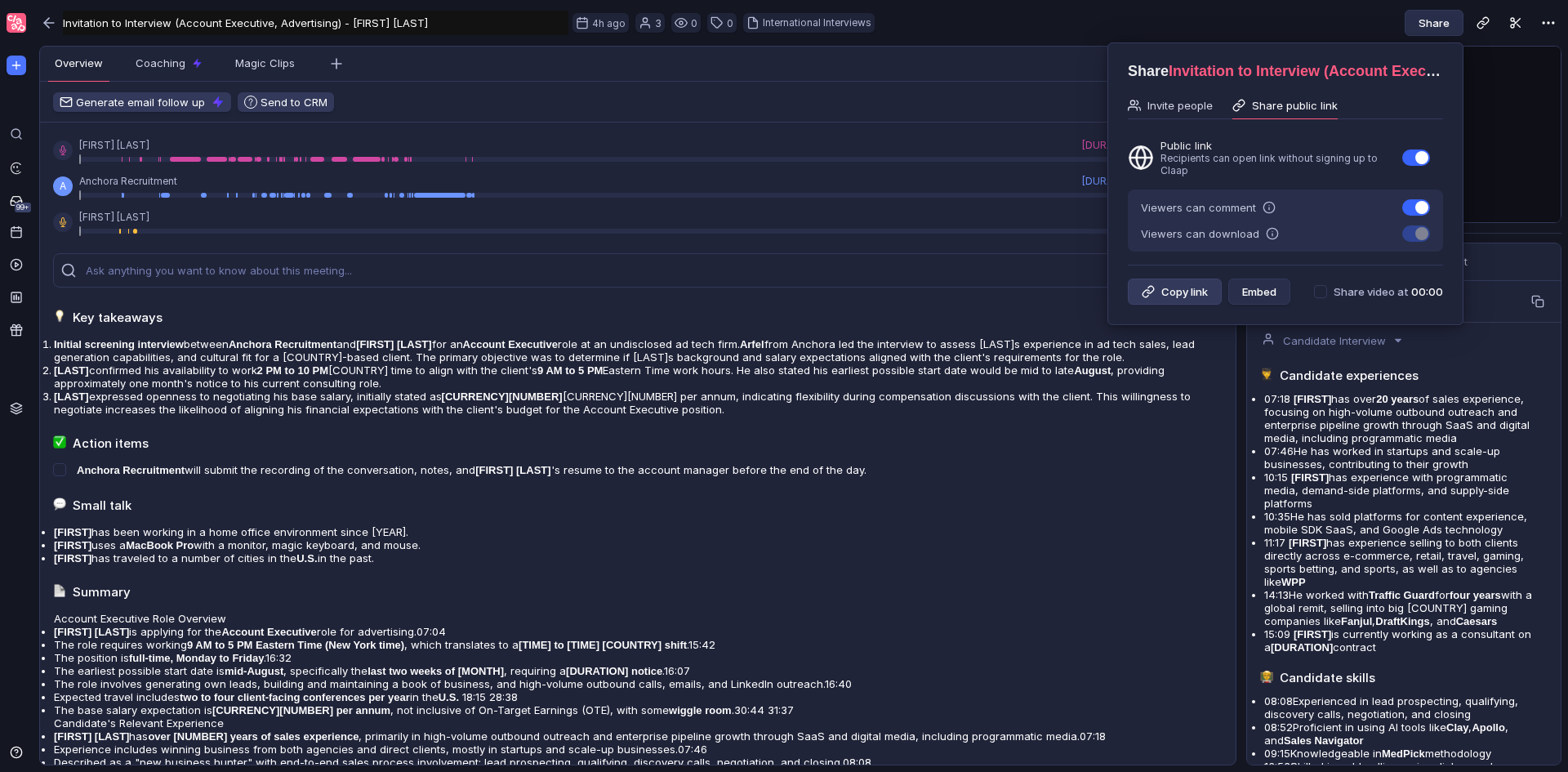 click on "Copy link" at bounding box center (1174, 292) 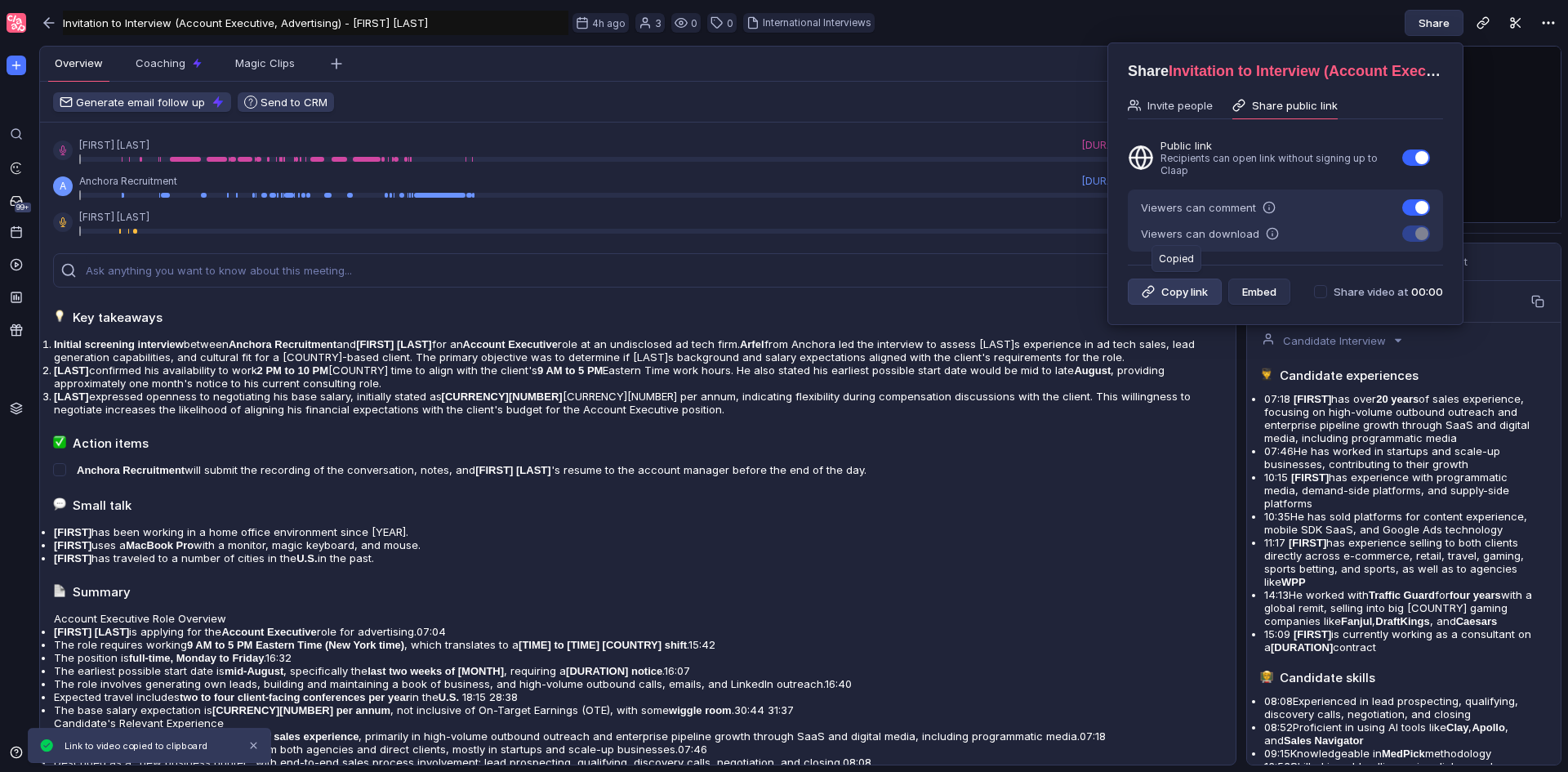 click on "Copy link" at bounding box center [1174, 292] 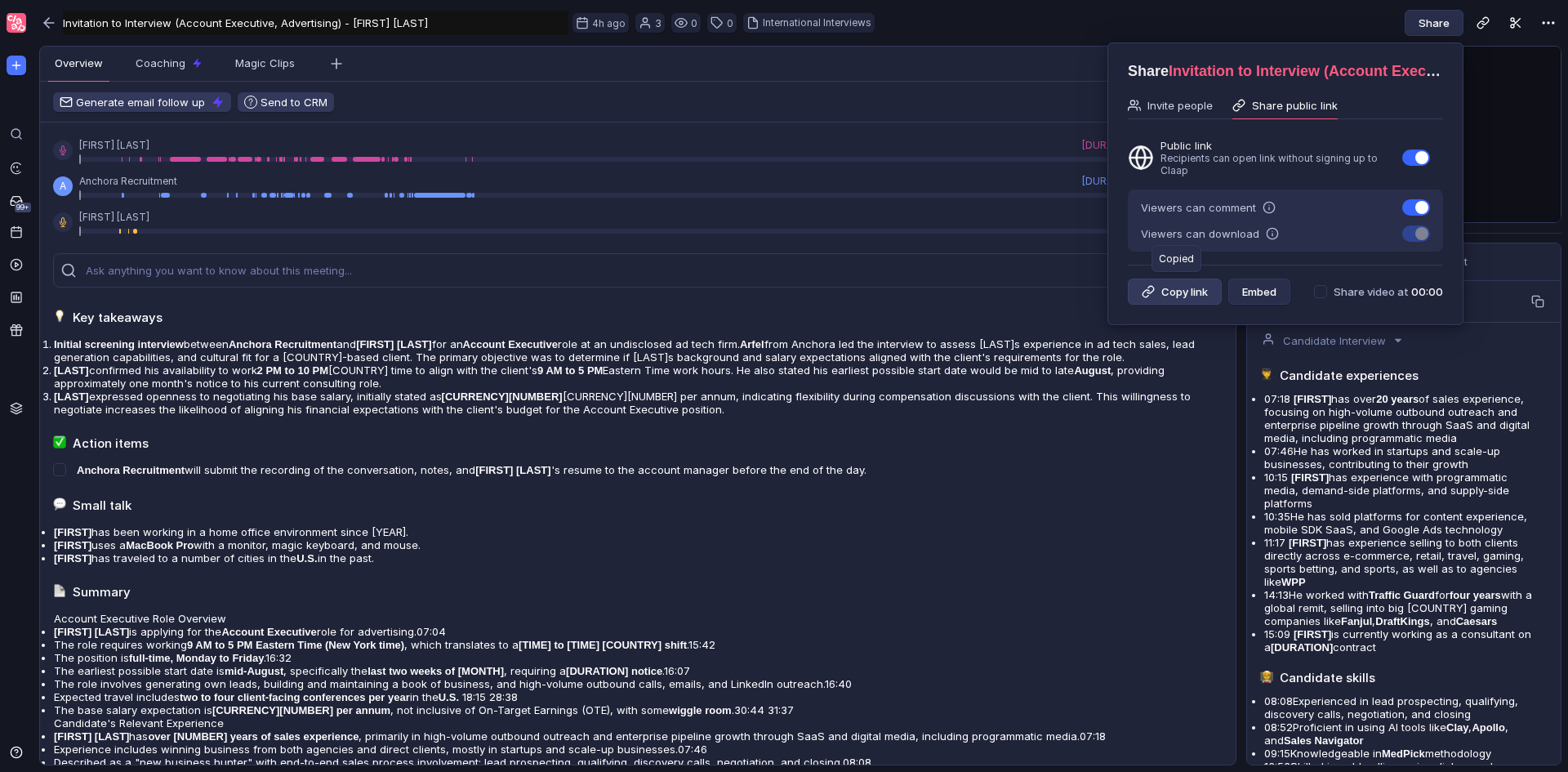 click on "Copy link" at bounding box center [1174, 292] 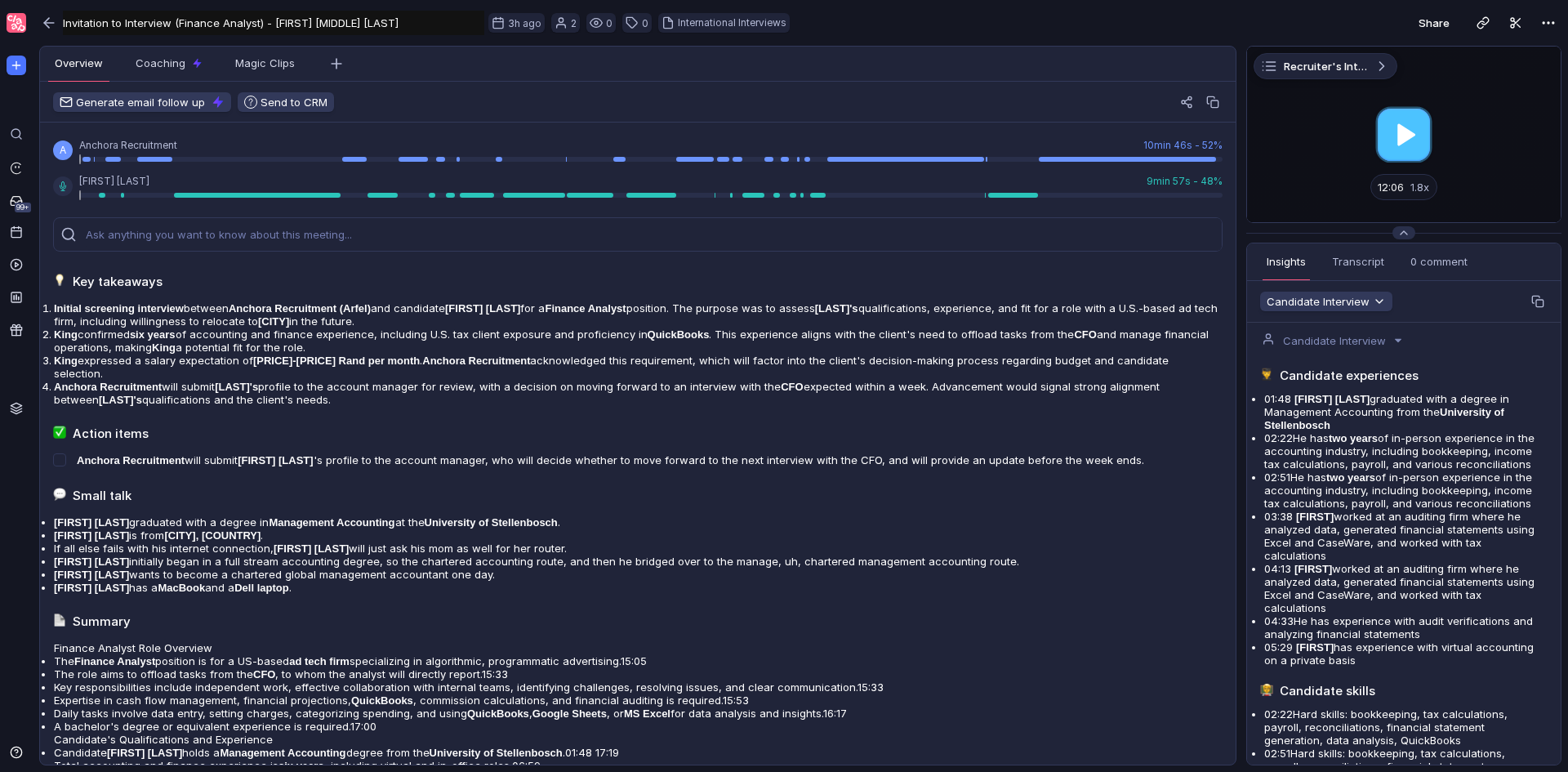 scroll, scrollTop: 0, scrollLeft: 0, axis: both 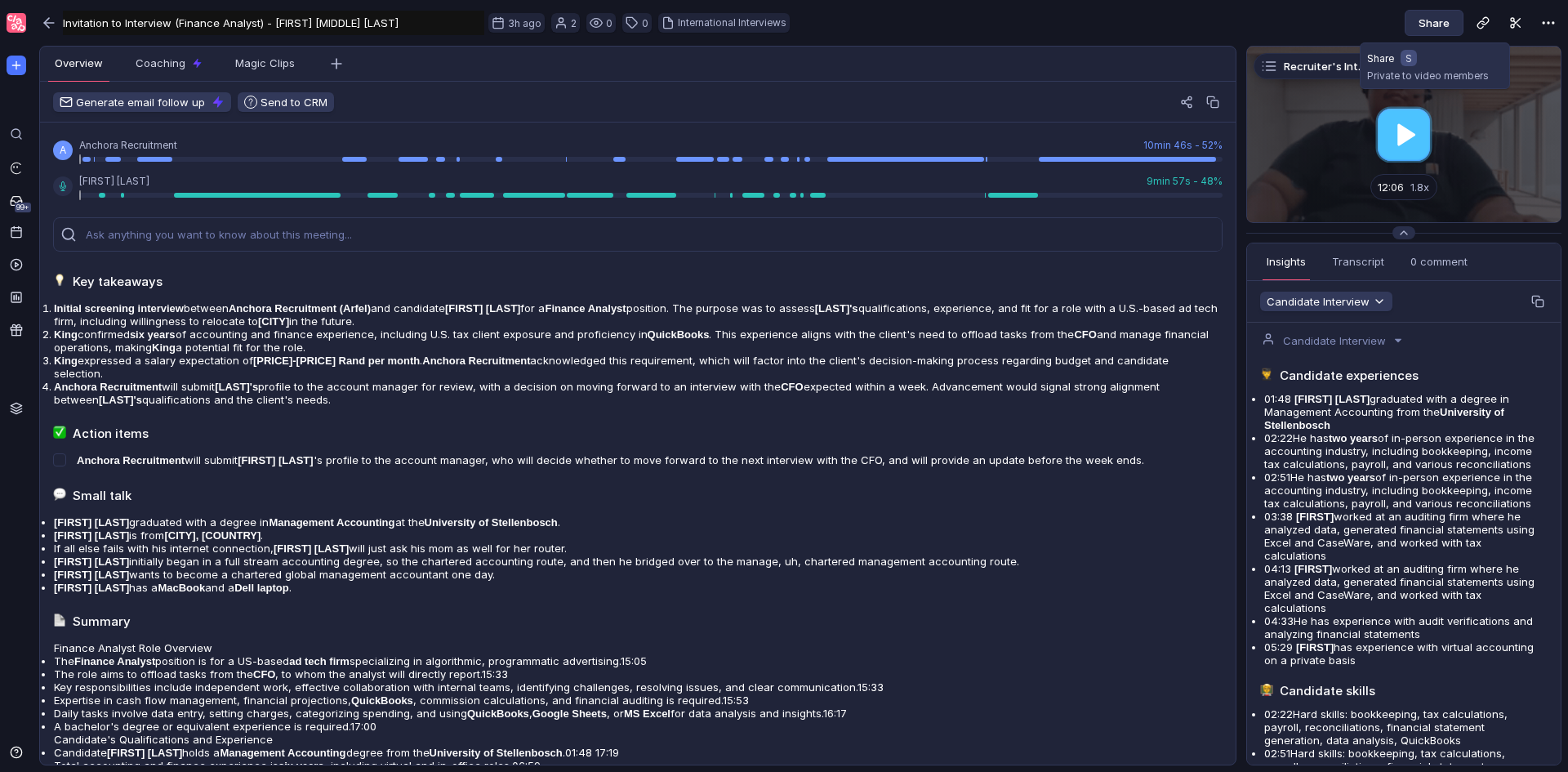 click on "Share" at bounding box center [1434, 23] 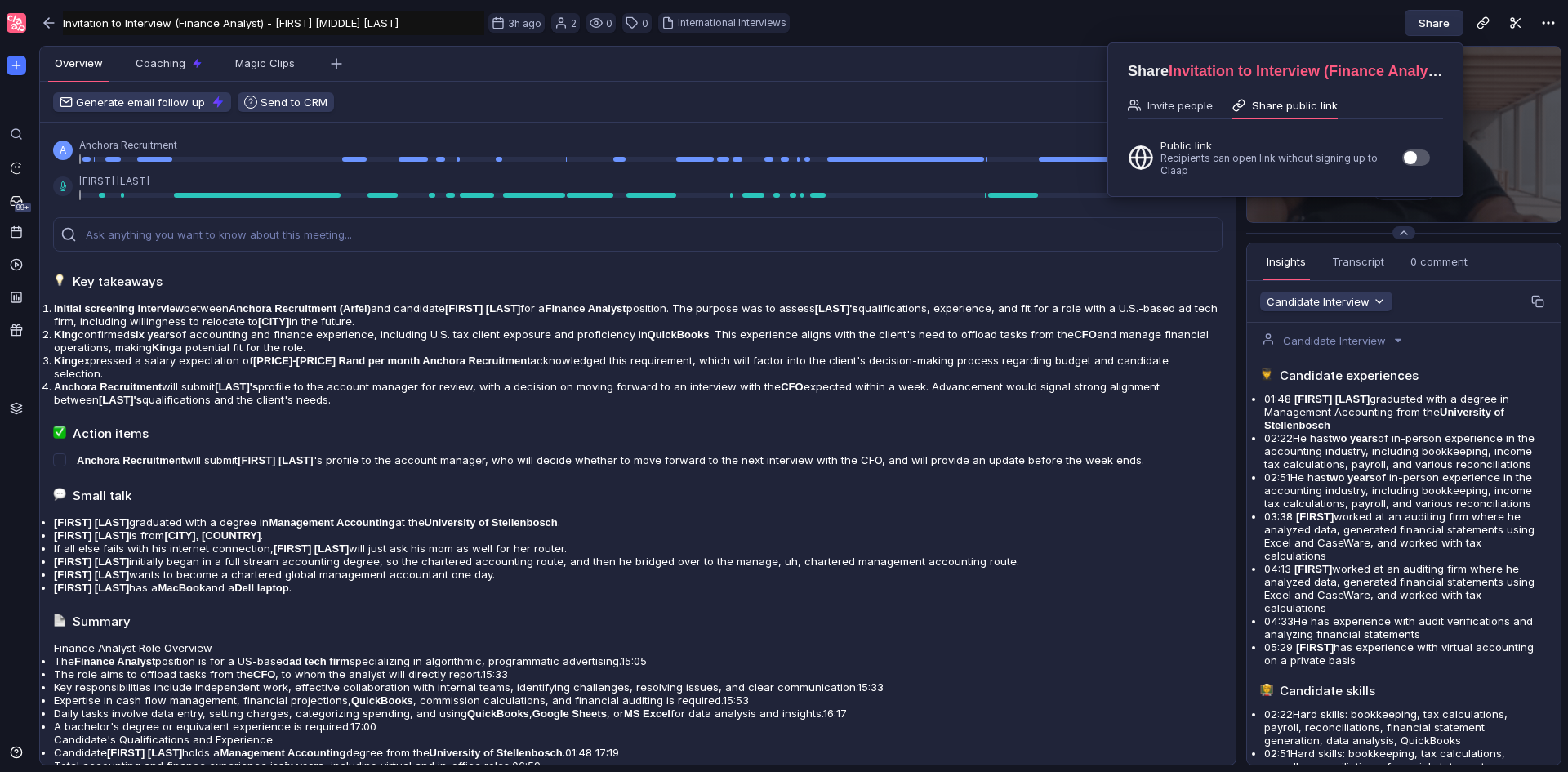 drag, startPoint x: 1292, startPoint y: 114, endPoint x: 1299, endPoint y: 107, distance: 9.8994949 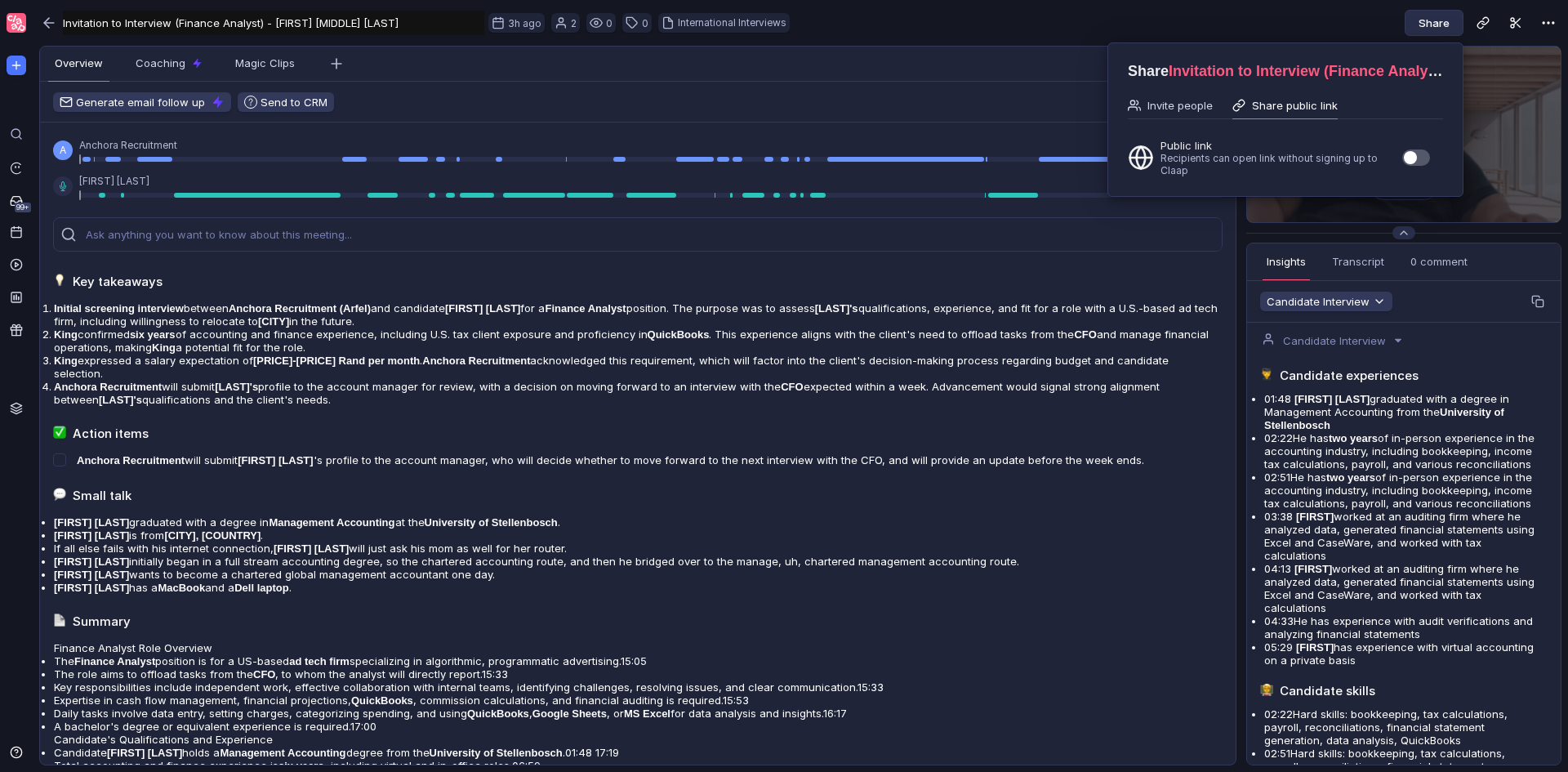 click on "Share public link" at bounding box center (1285, 105) 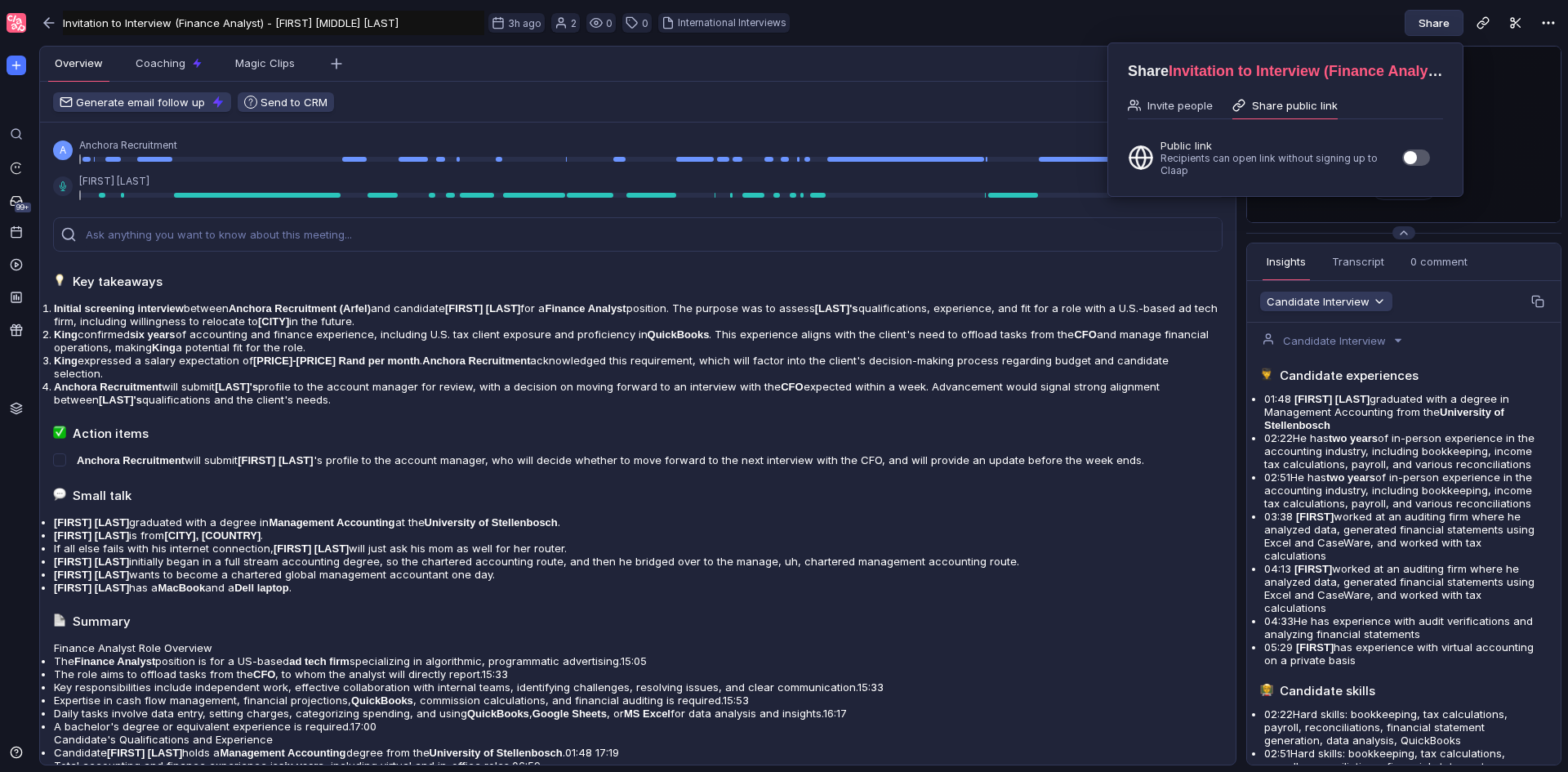 click at bounding box center [1410, 158] 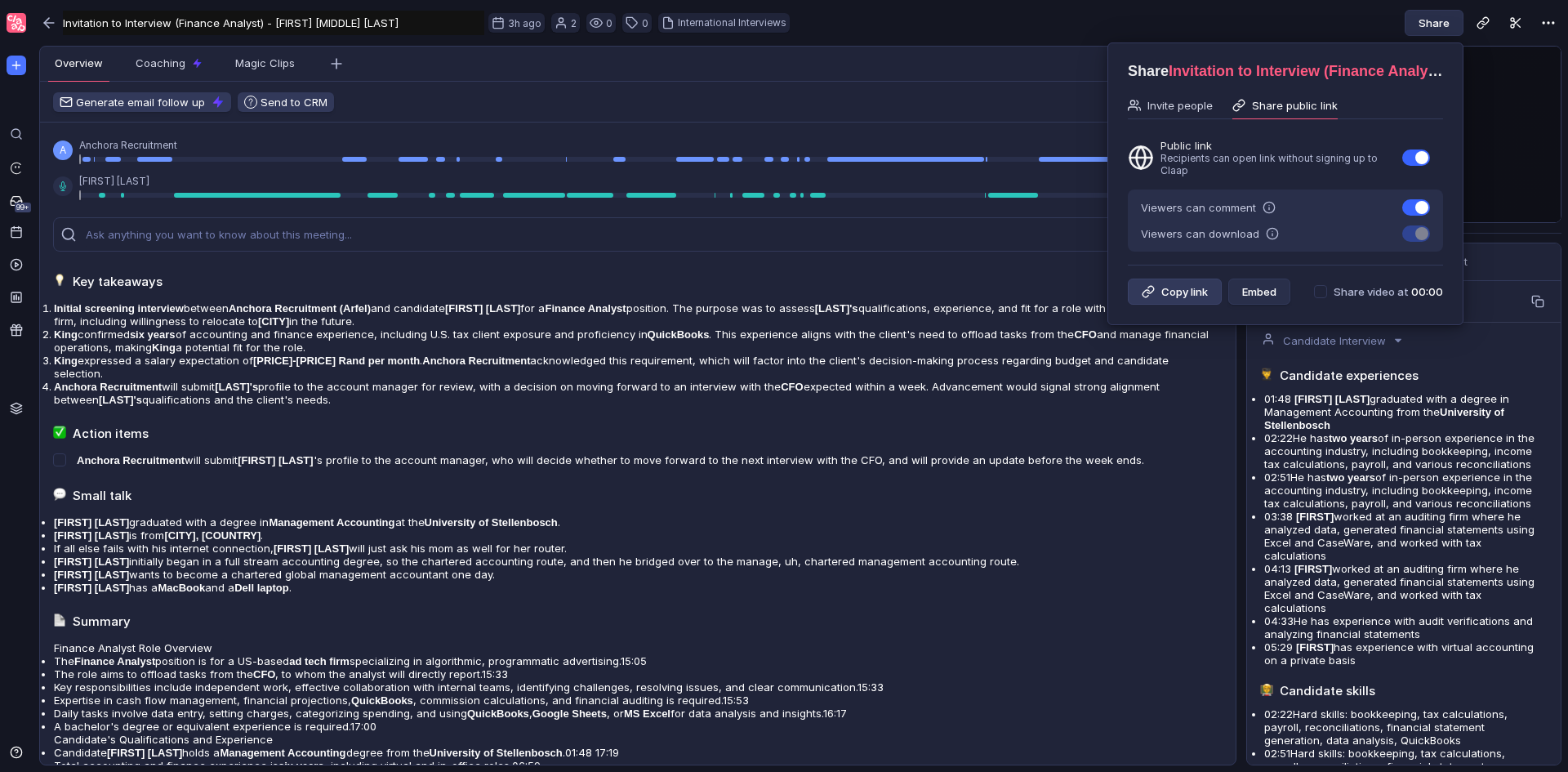 click on "Copy link" at bounding box center (1174, 292) 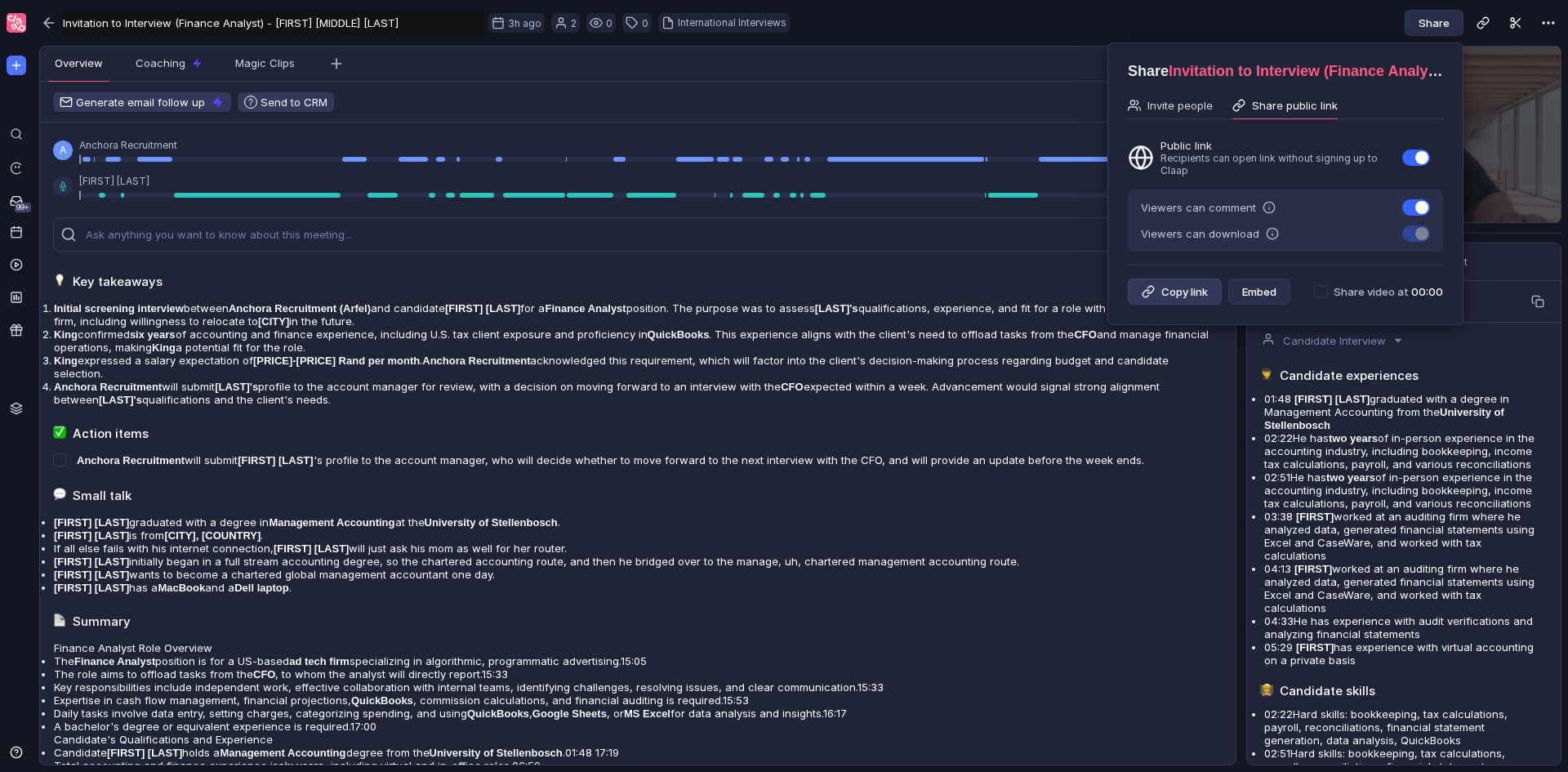 click on "Copy link" at bounding box center [1174, 292] 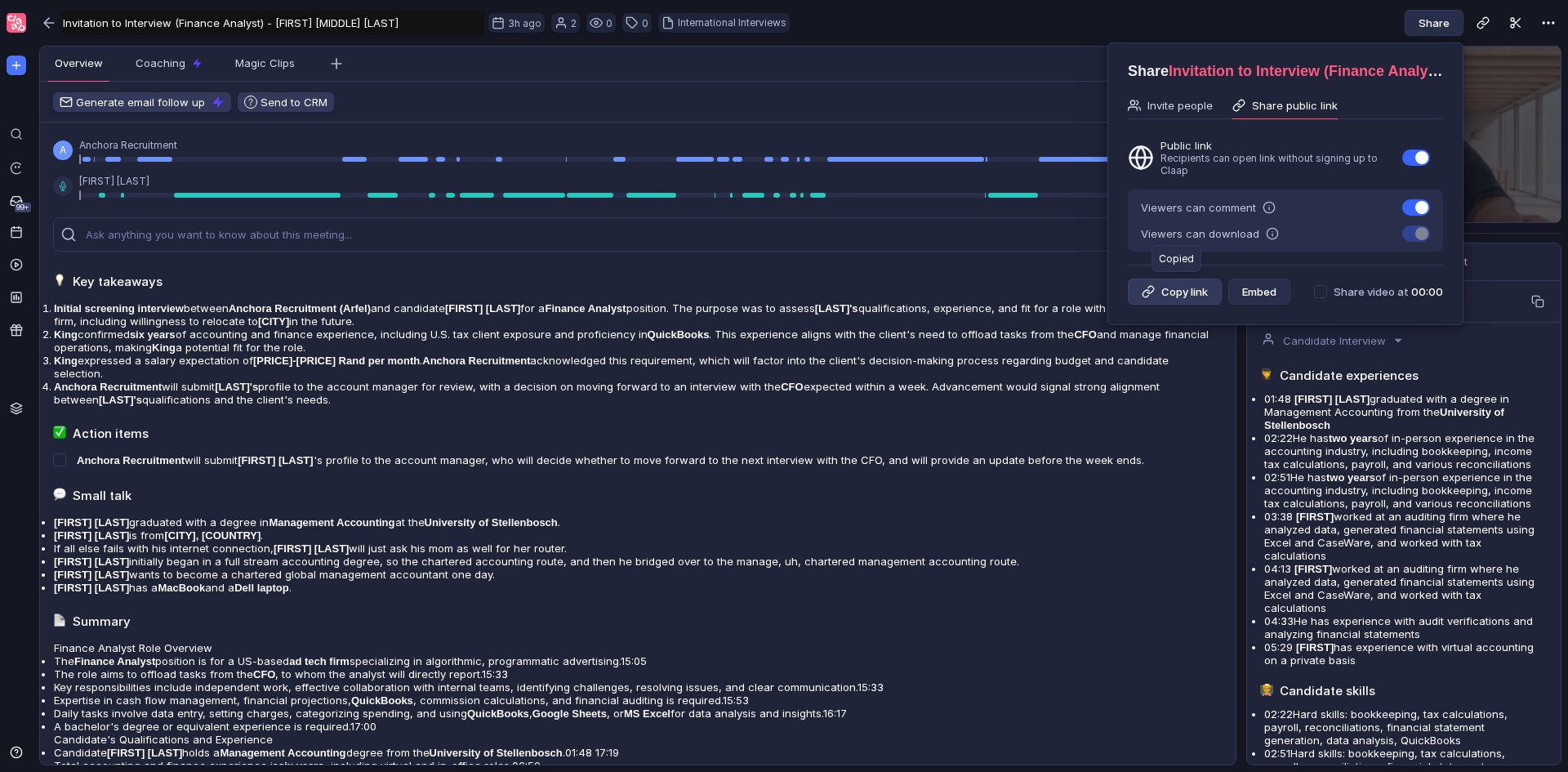 click on "Copy link" at bounding box center [1174, 292] 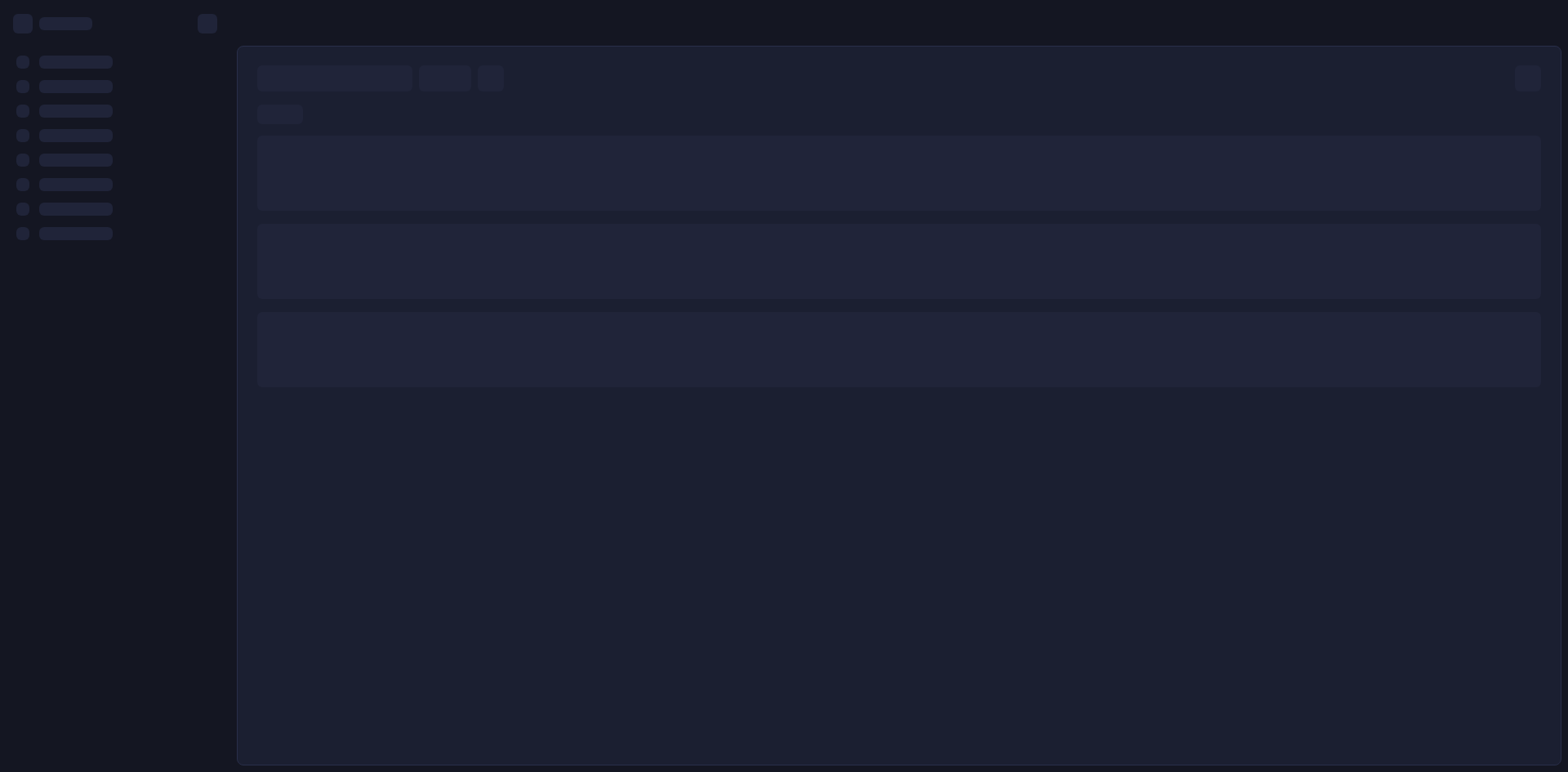 scroll, scrollTop: 0, scrollLeft: 0, axis: both 